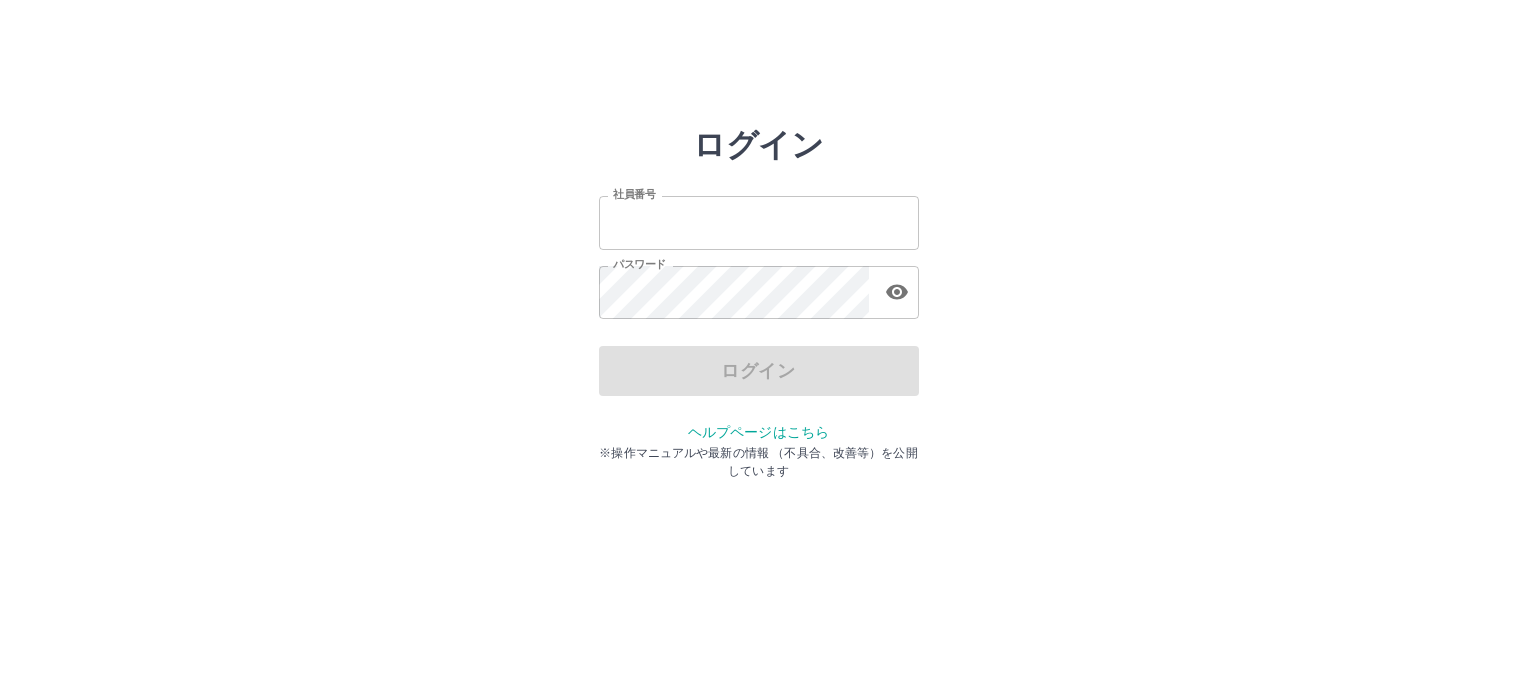 scroll, scrollTop: 0, scrollLeft: 0, axis: both 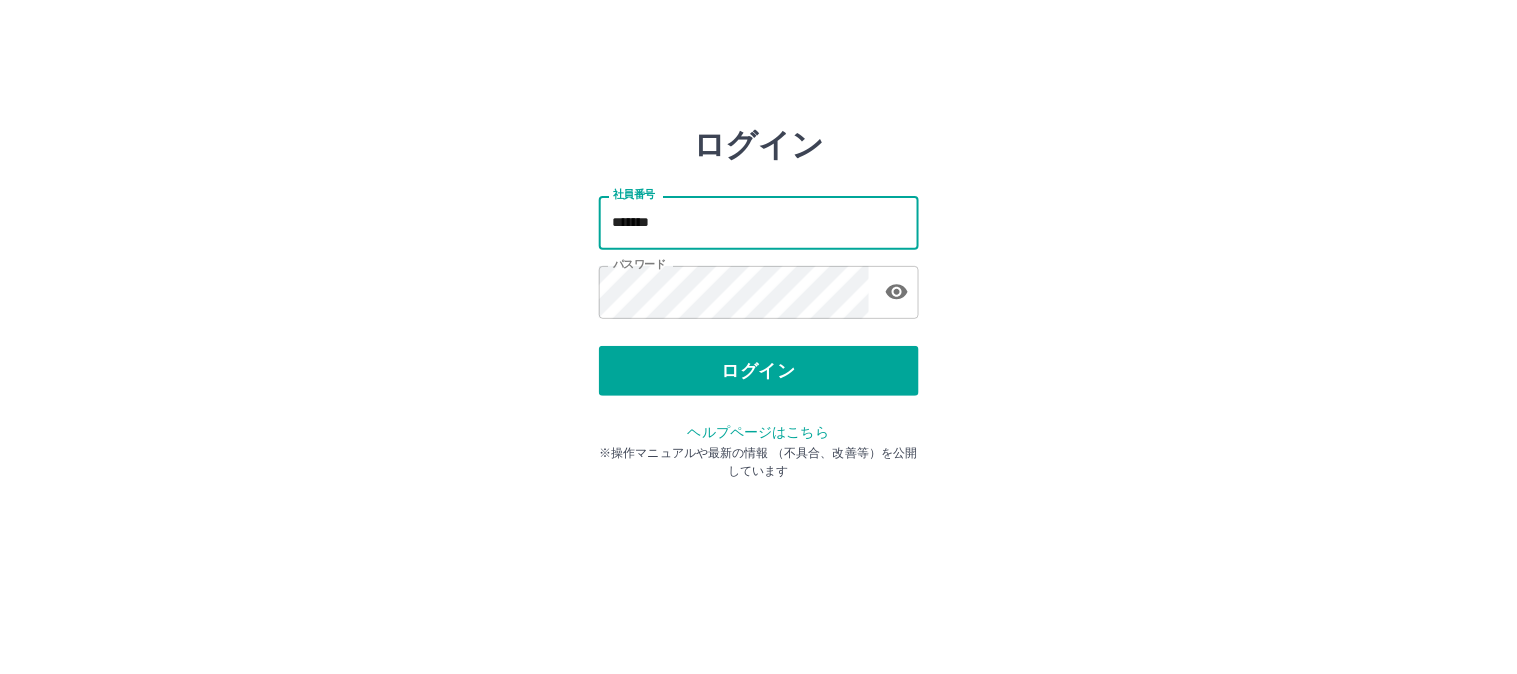 click on "*******" at bounding box center (759, 222) 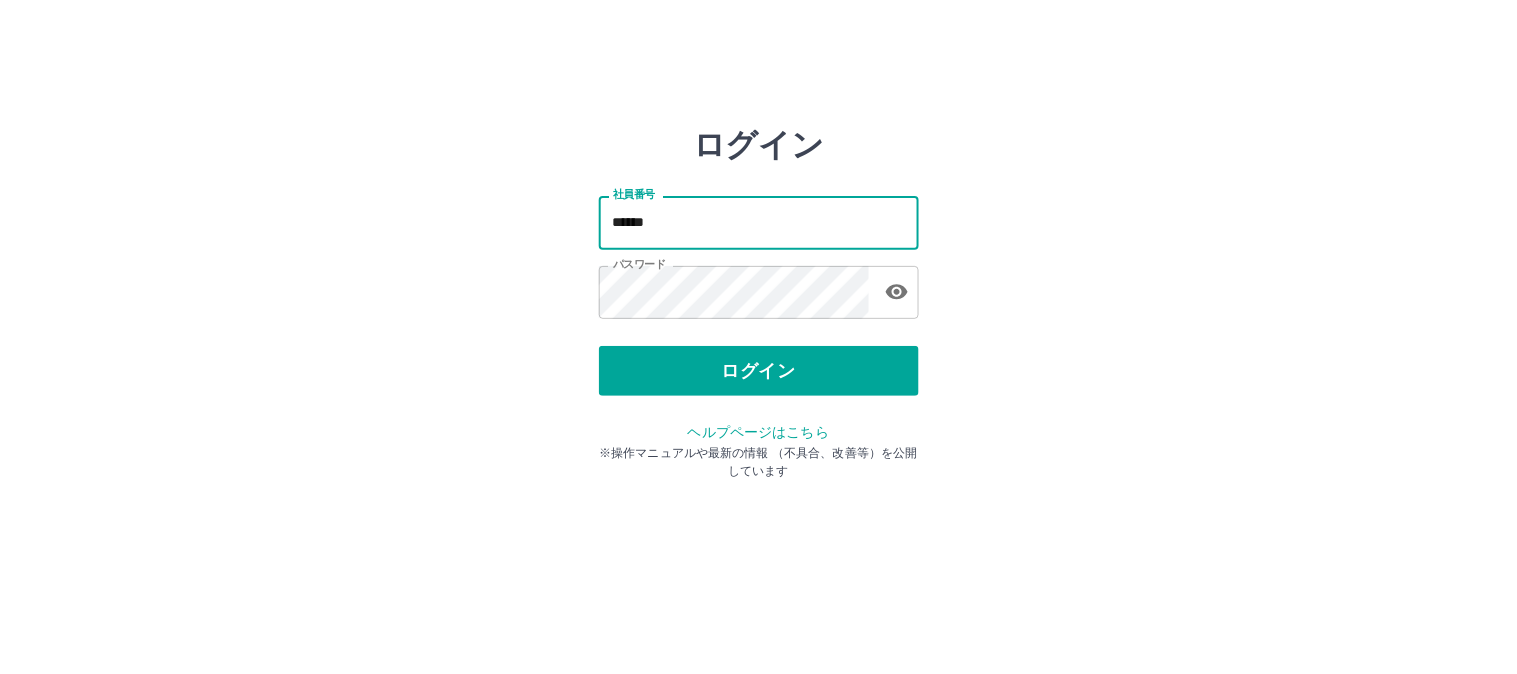 type on "*******" 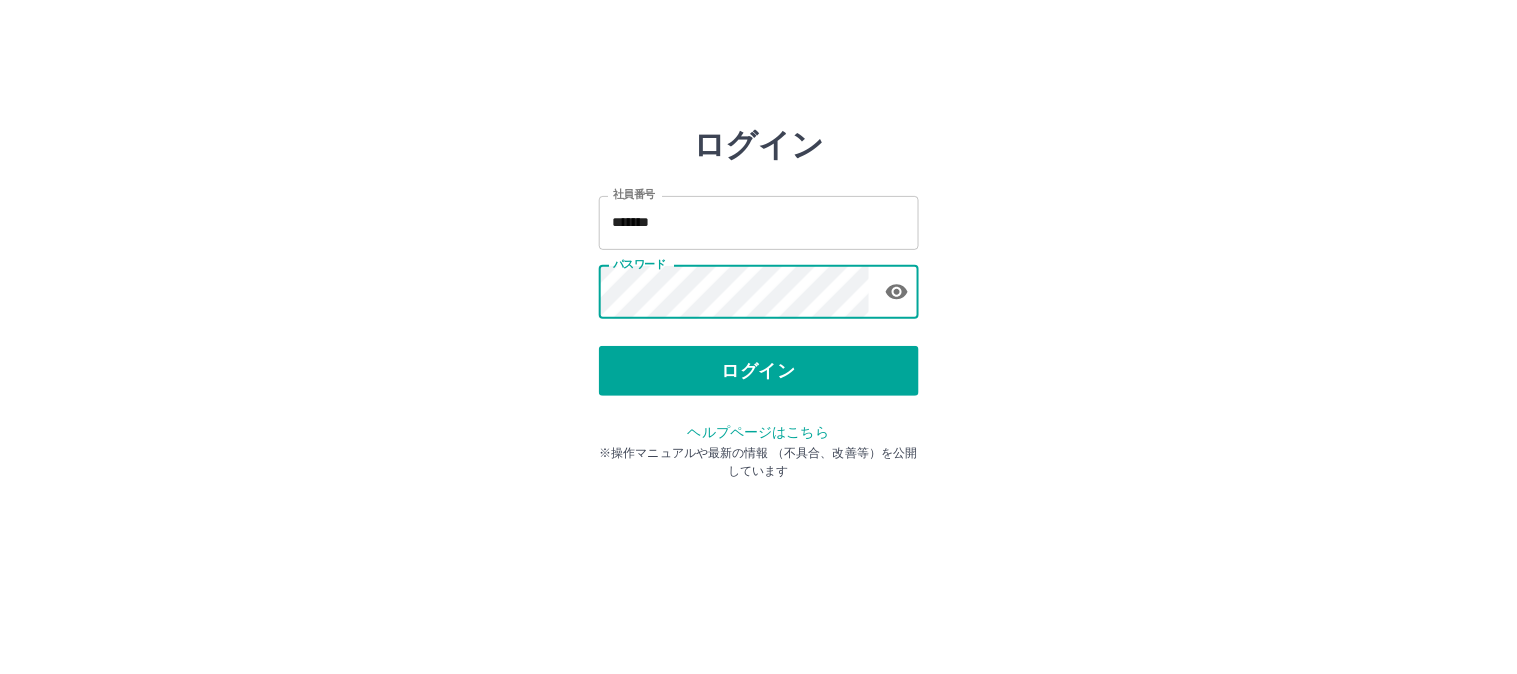 click on "ログイン 社員番号 ******* 社員番号 パスワード パスワード ログイン ヘルプページはこちら ※操作マニュアルや最新の情報 （不具合、改善等）を公開しています" at bounding box center [759, 286] 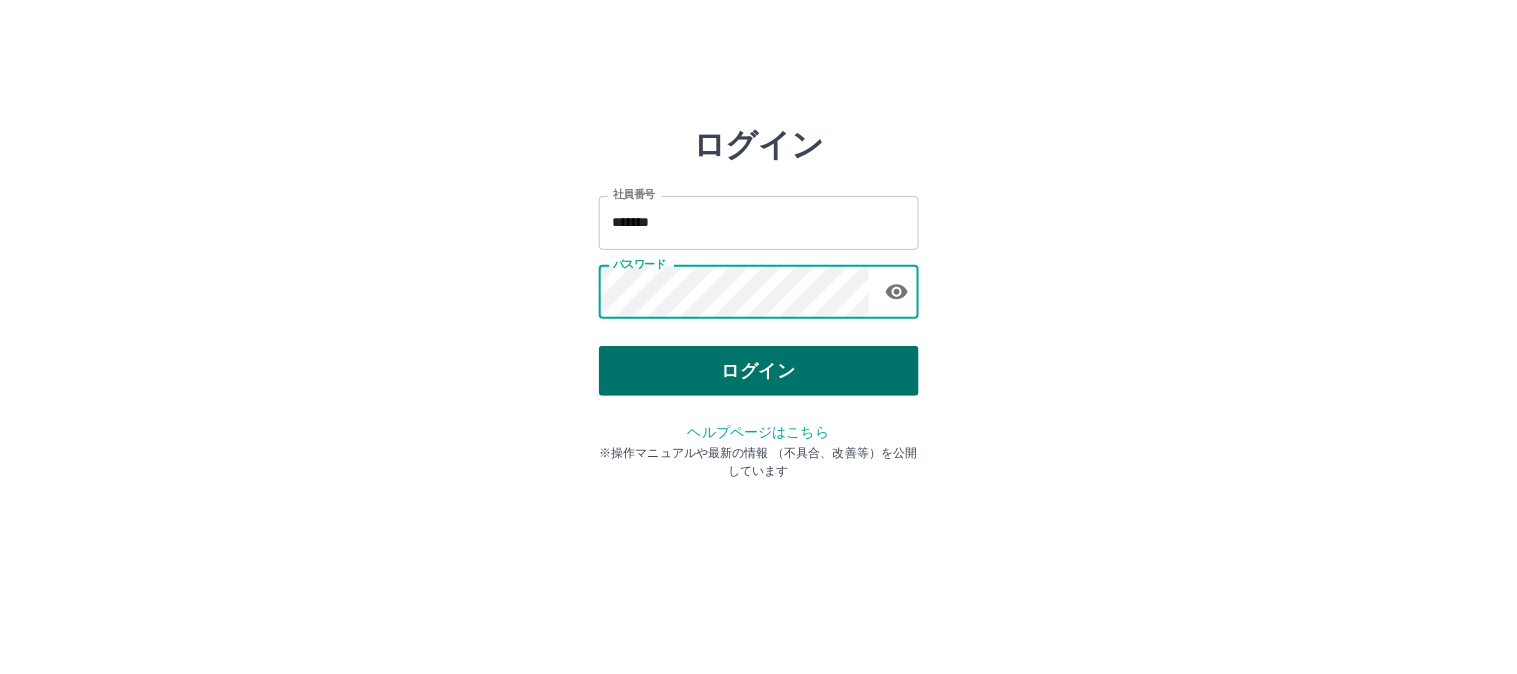 click on "ログイン" at bounding box center [759, 371] 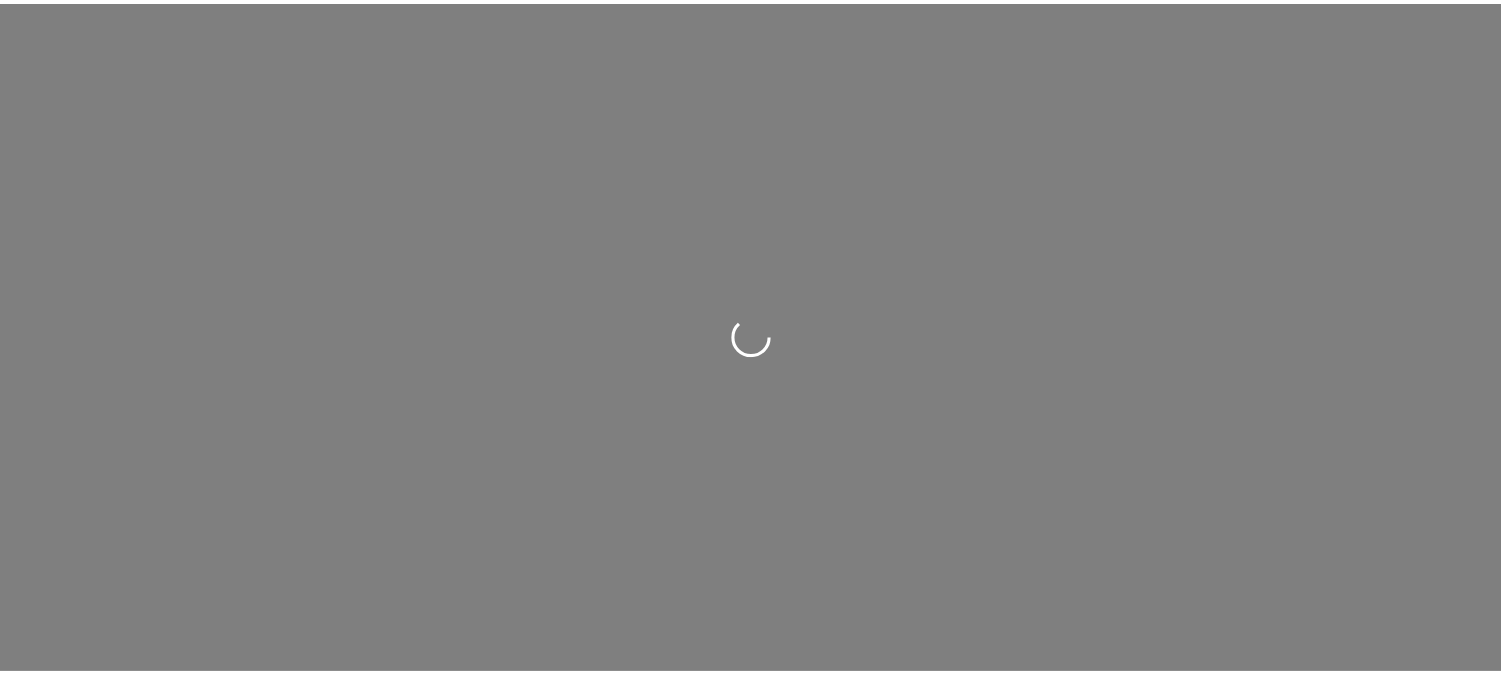 scroll, scrollTop: 0, scrollLeft: 0, axis: both 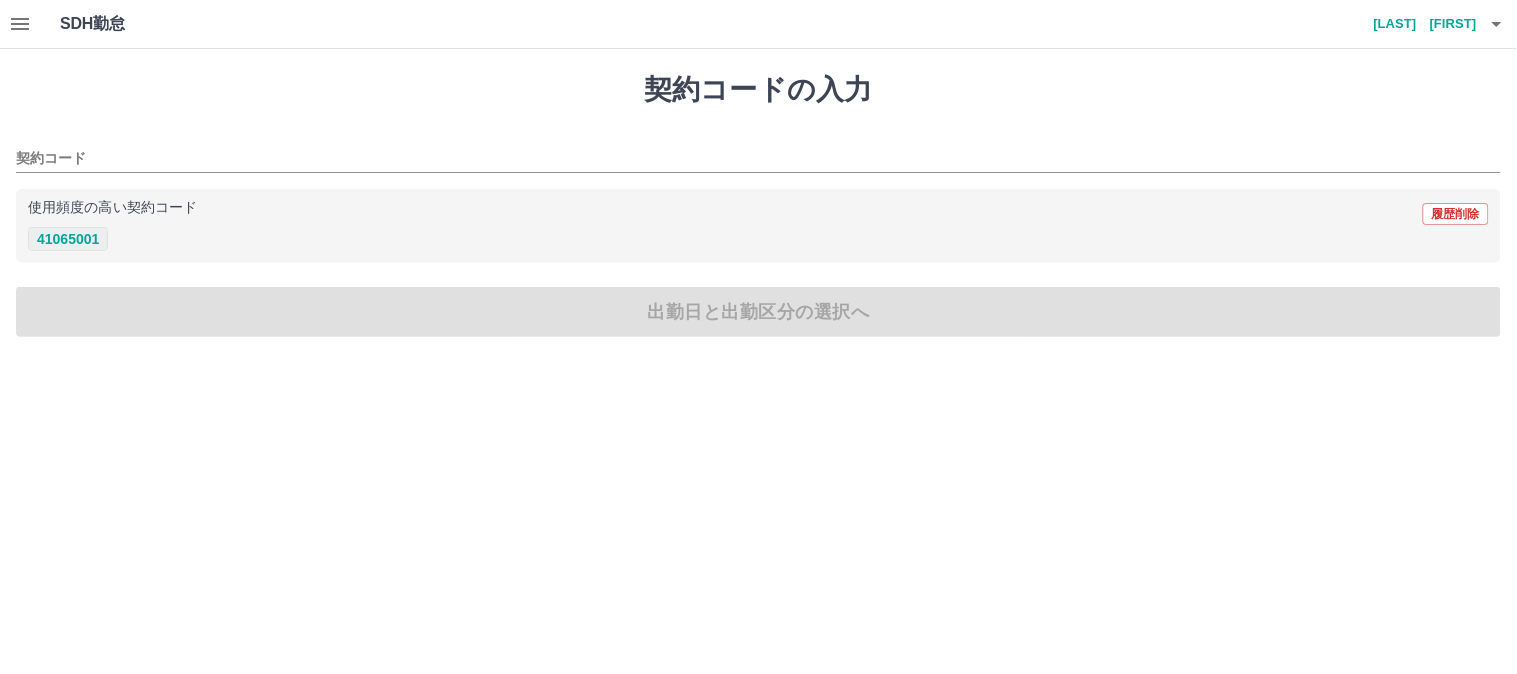 click on "41065001" at bounding box center (68, 239) 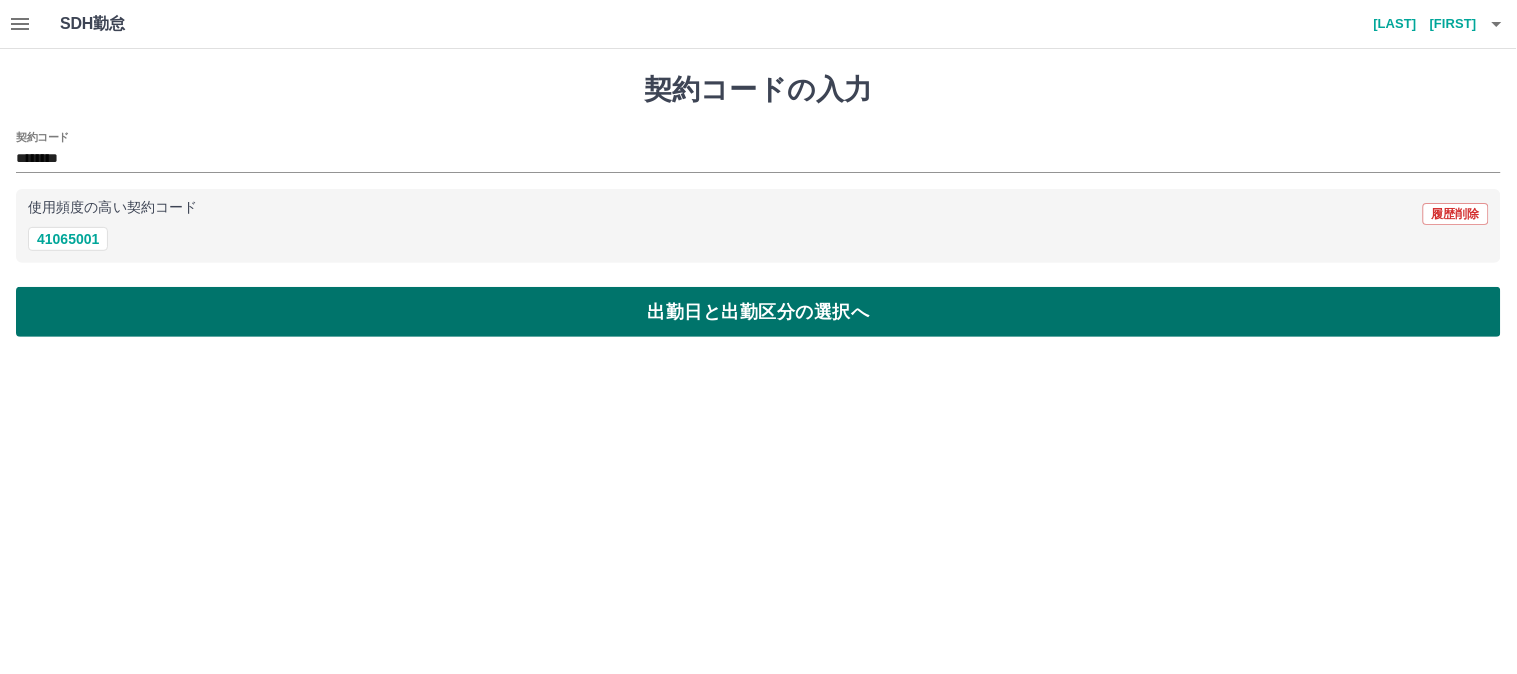 click on "出勤日と出勤区分の選択へ" at bounding box center [758, 312] 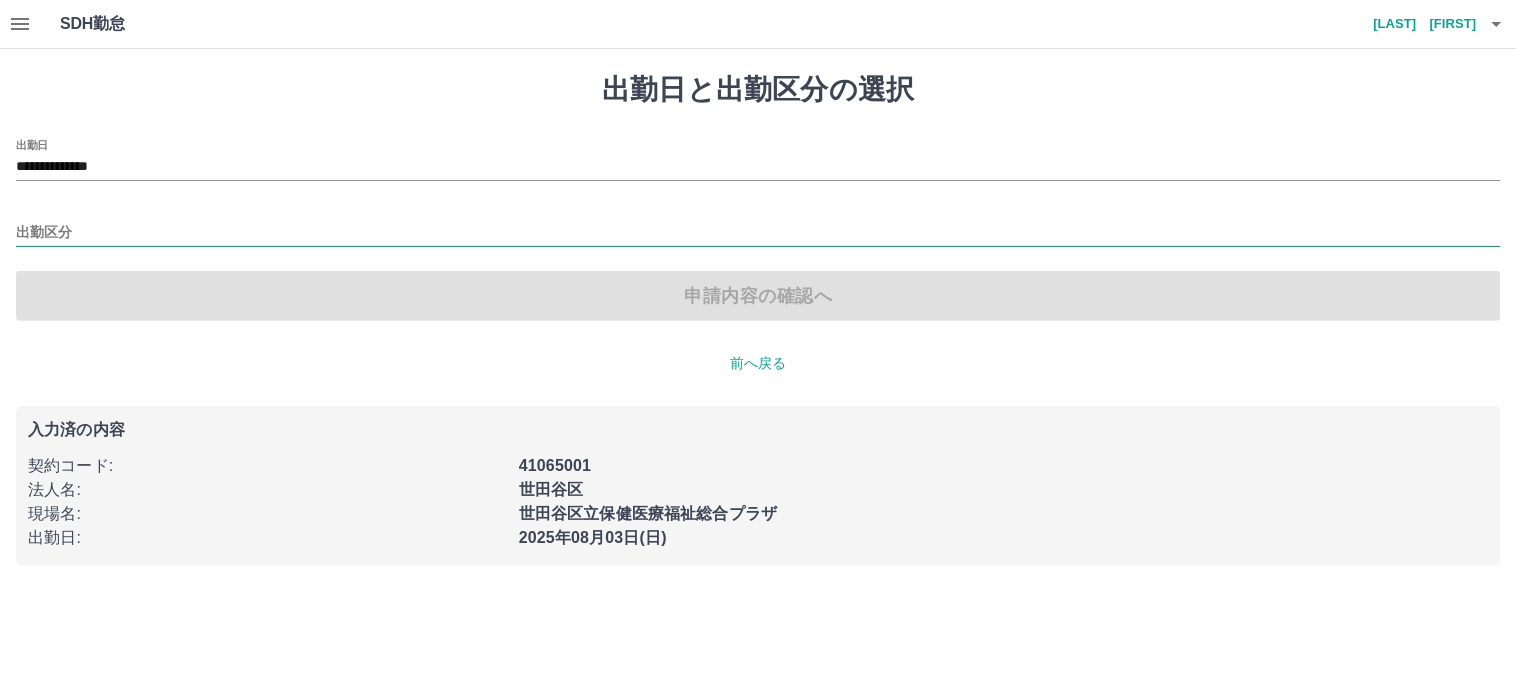 click on "出勤区分" at bounding box center [758, 233] 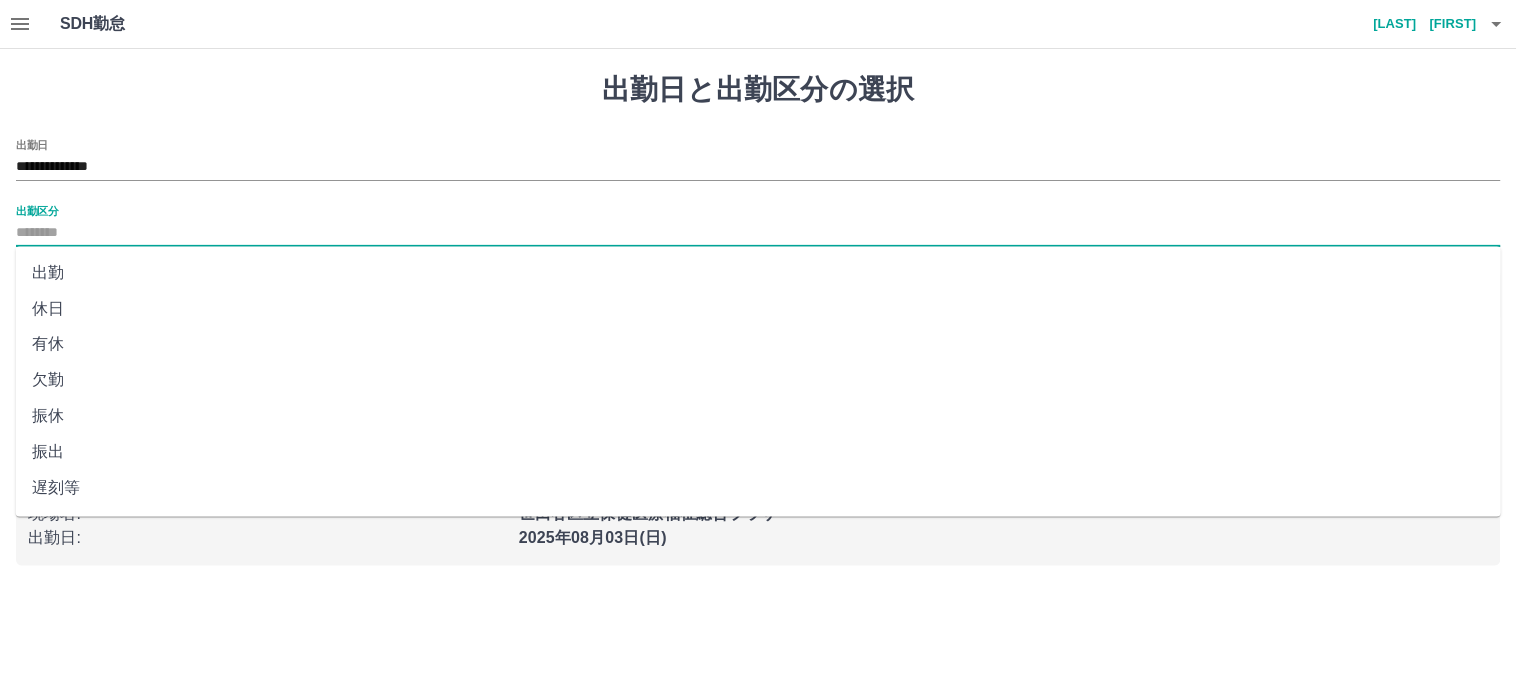 click on "出勤" at bounding box center [759, 273] 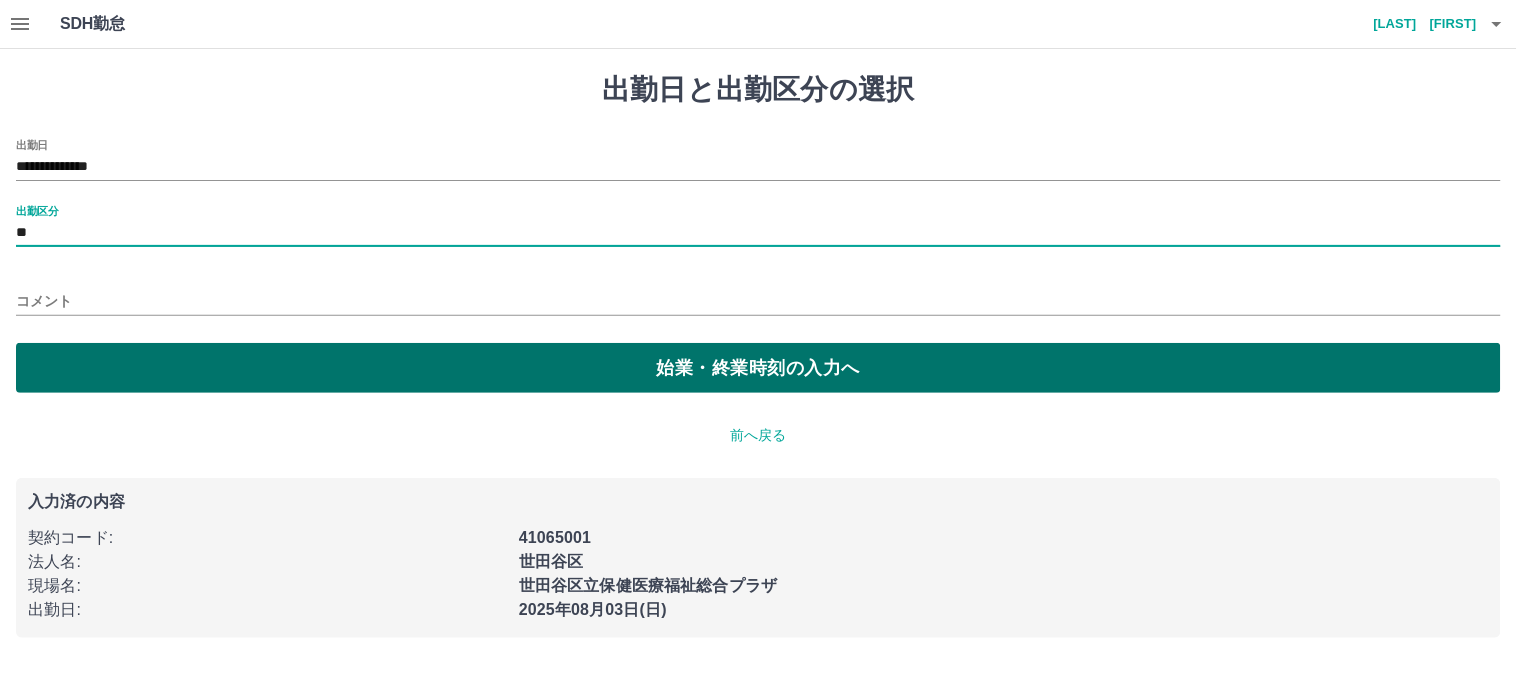 click on "始業・終業時刻の入力へ" at bounding box center (758, 368) 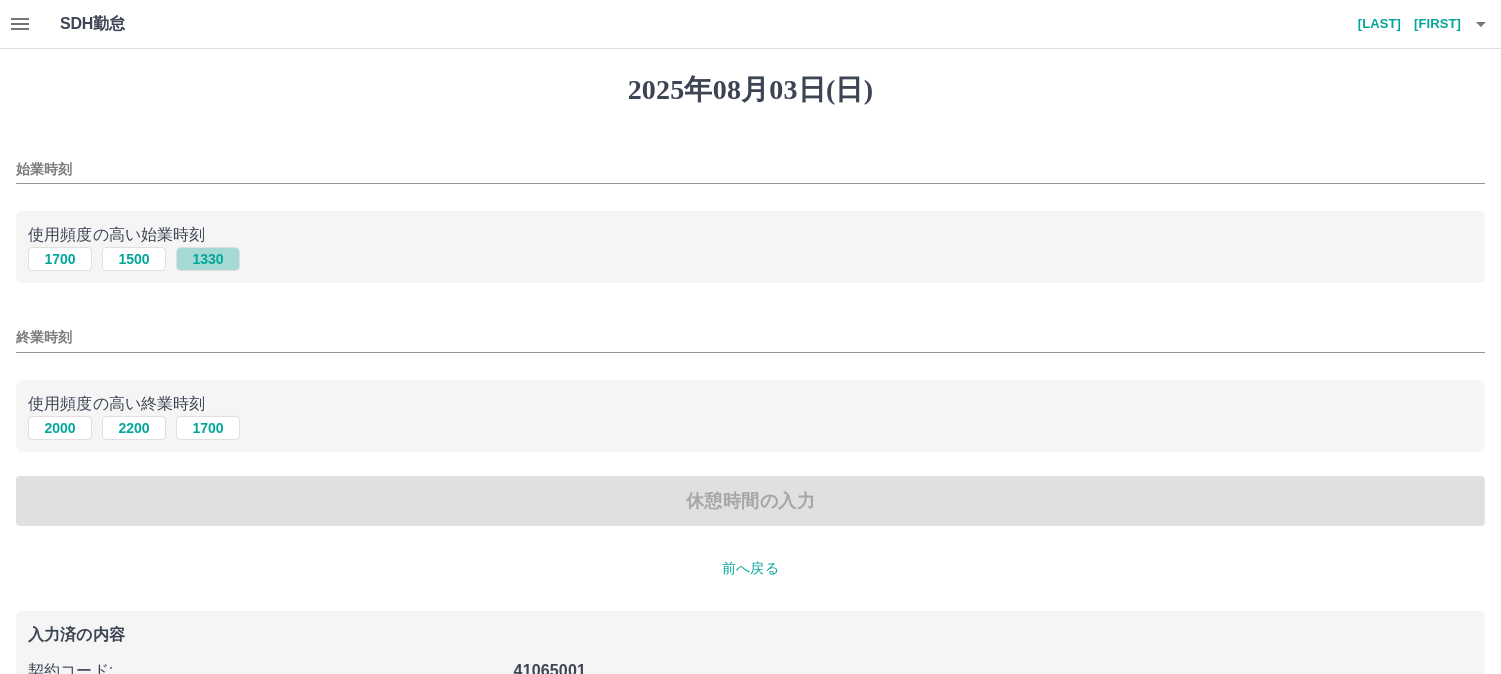 click on "1330" at bounding box center (208, 259) 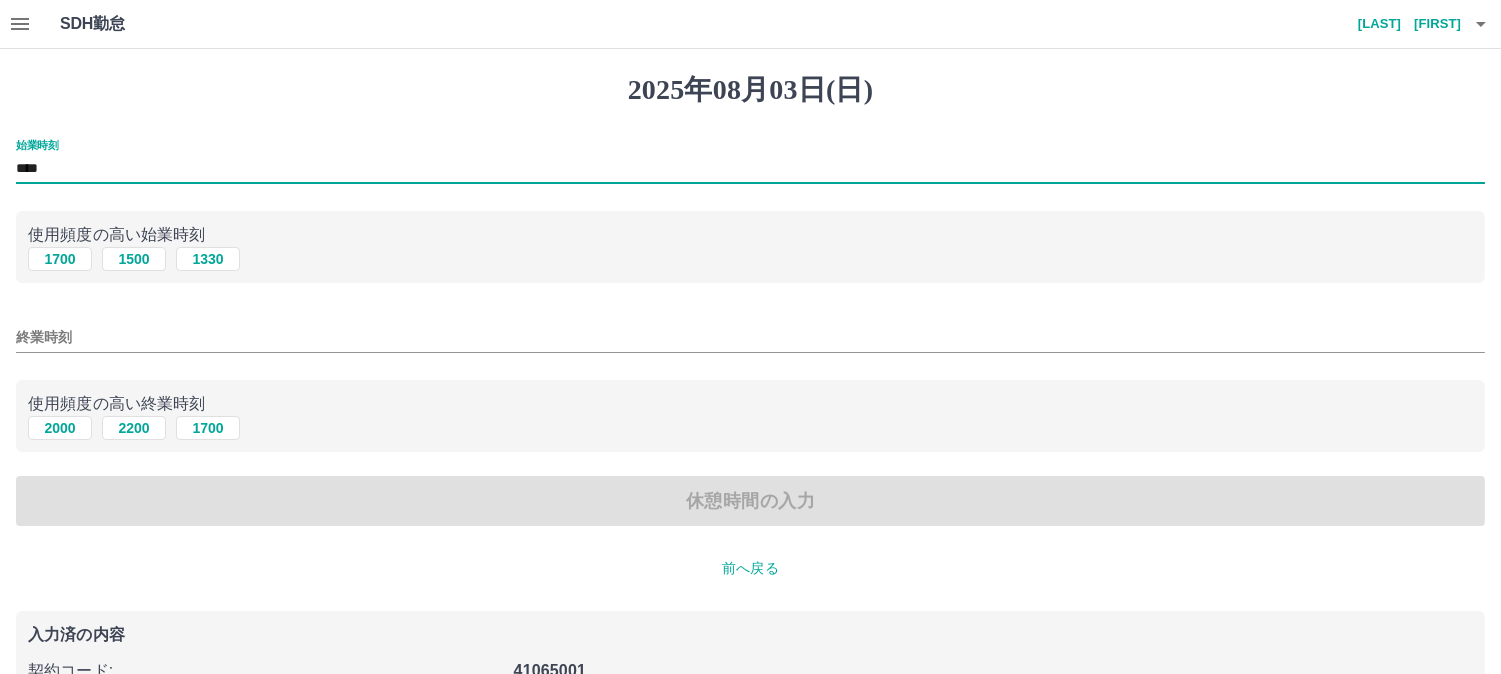 drag, startPoint x: 52, startPoint y: 164, endPoint x: 6, endPoint y: 164, distance: 46 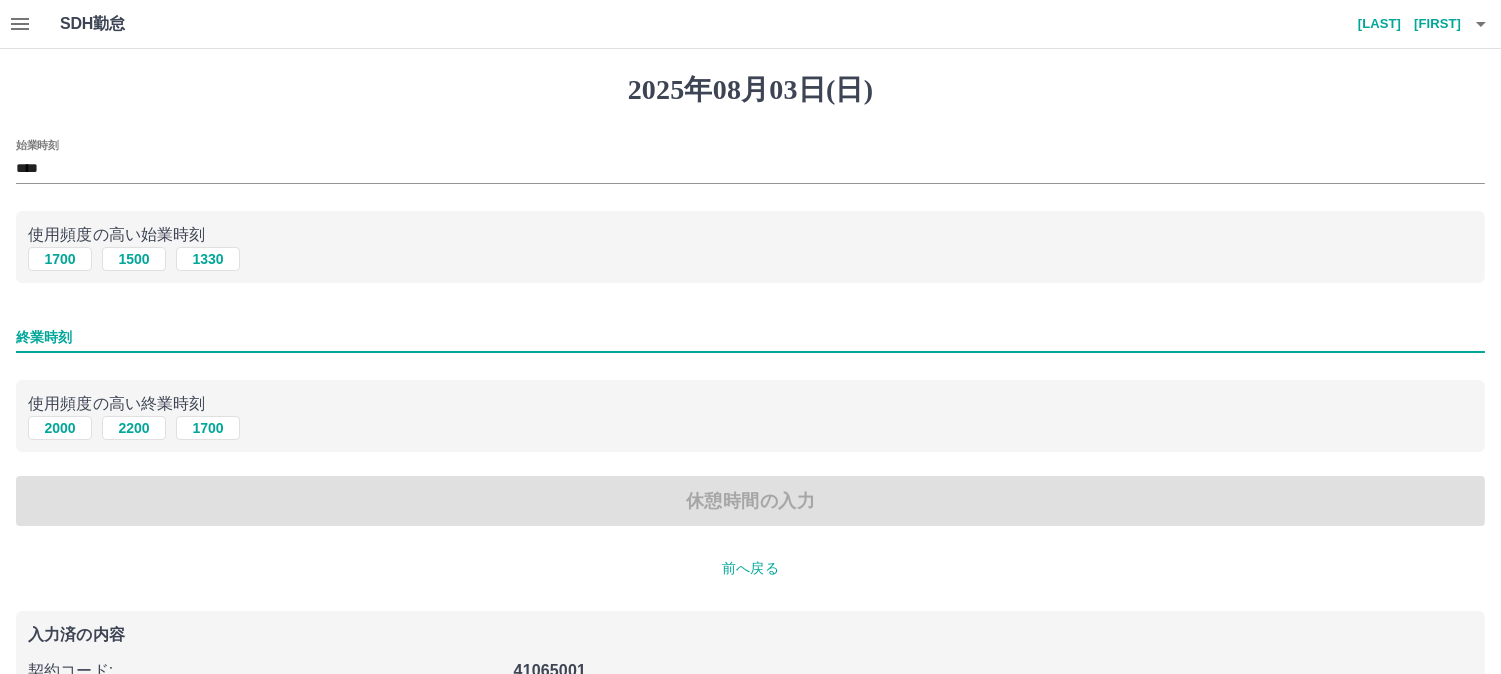click on "終業時刻" at bounding box center (750, 337) 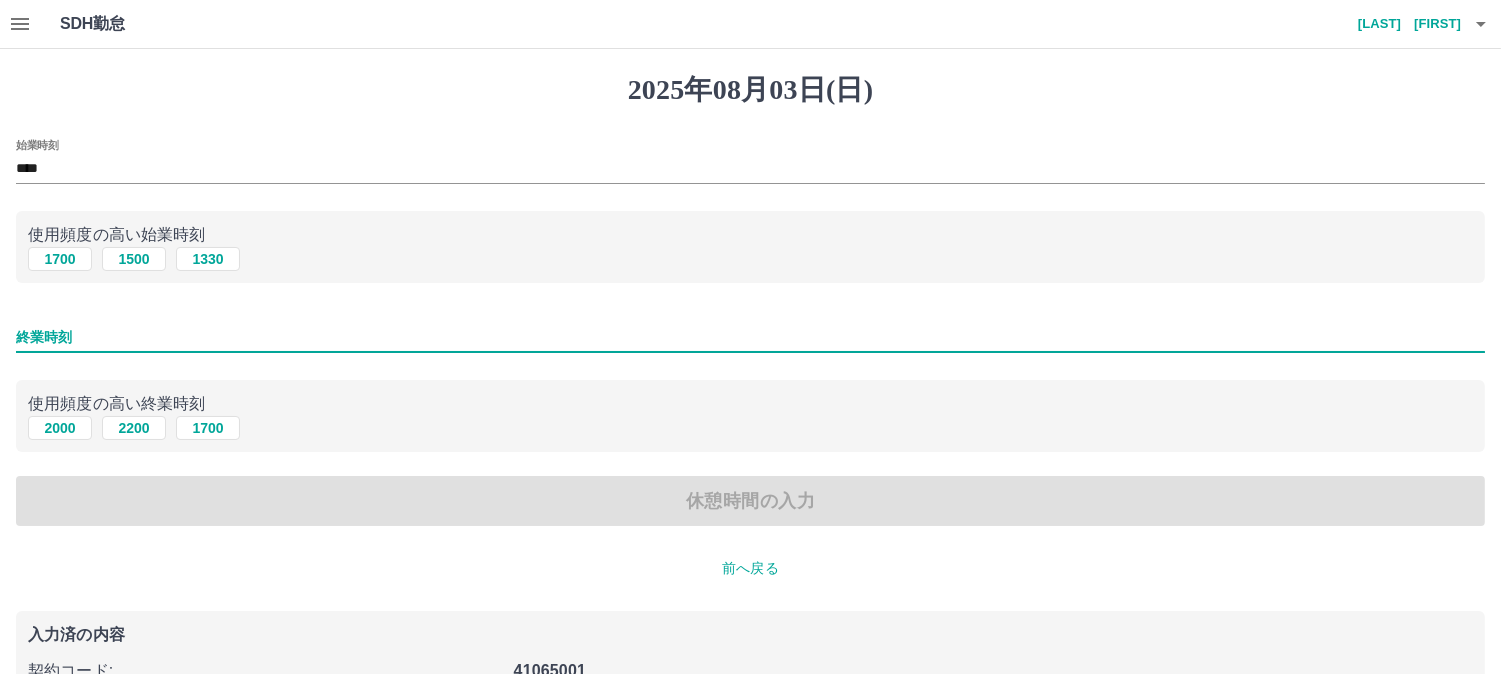 type on "****" 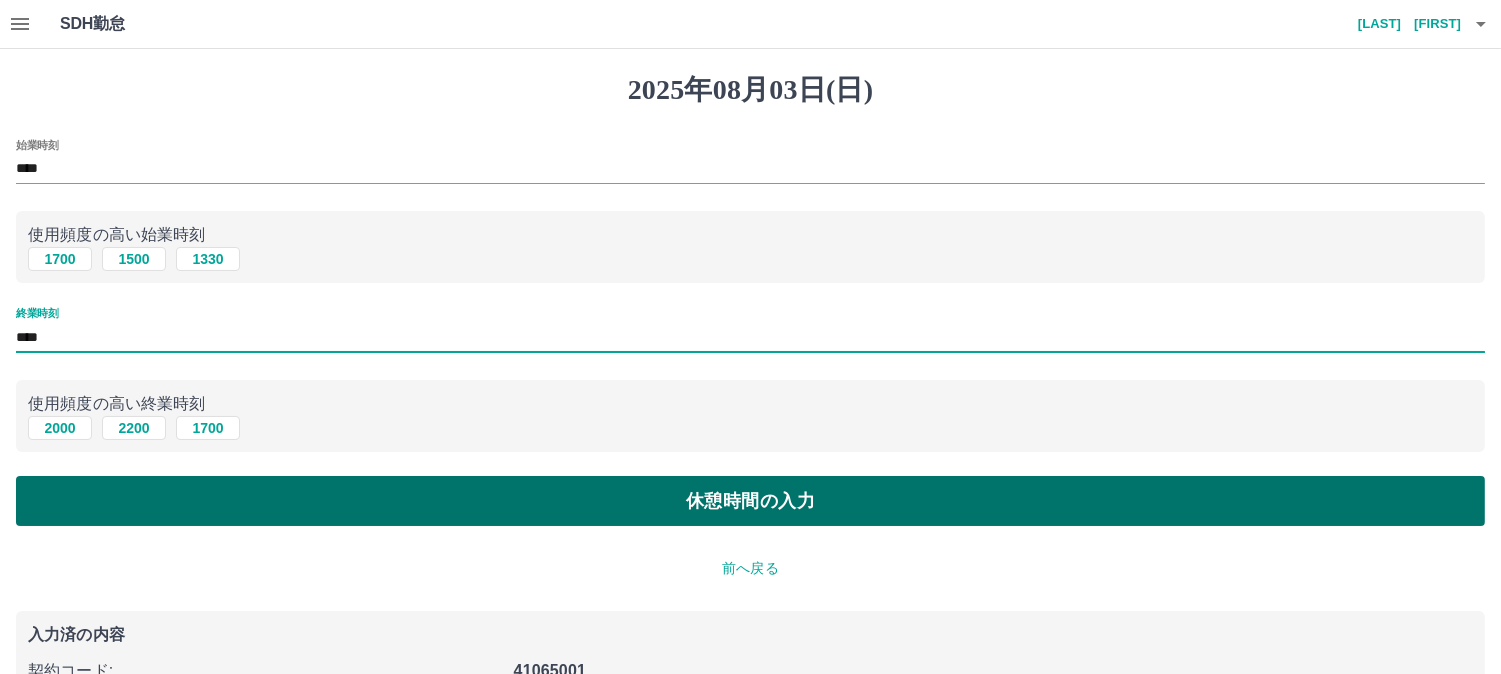 click on "休憩時間の入力" at bounding box center [750, 501] 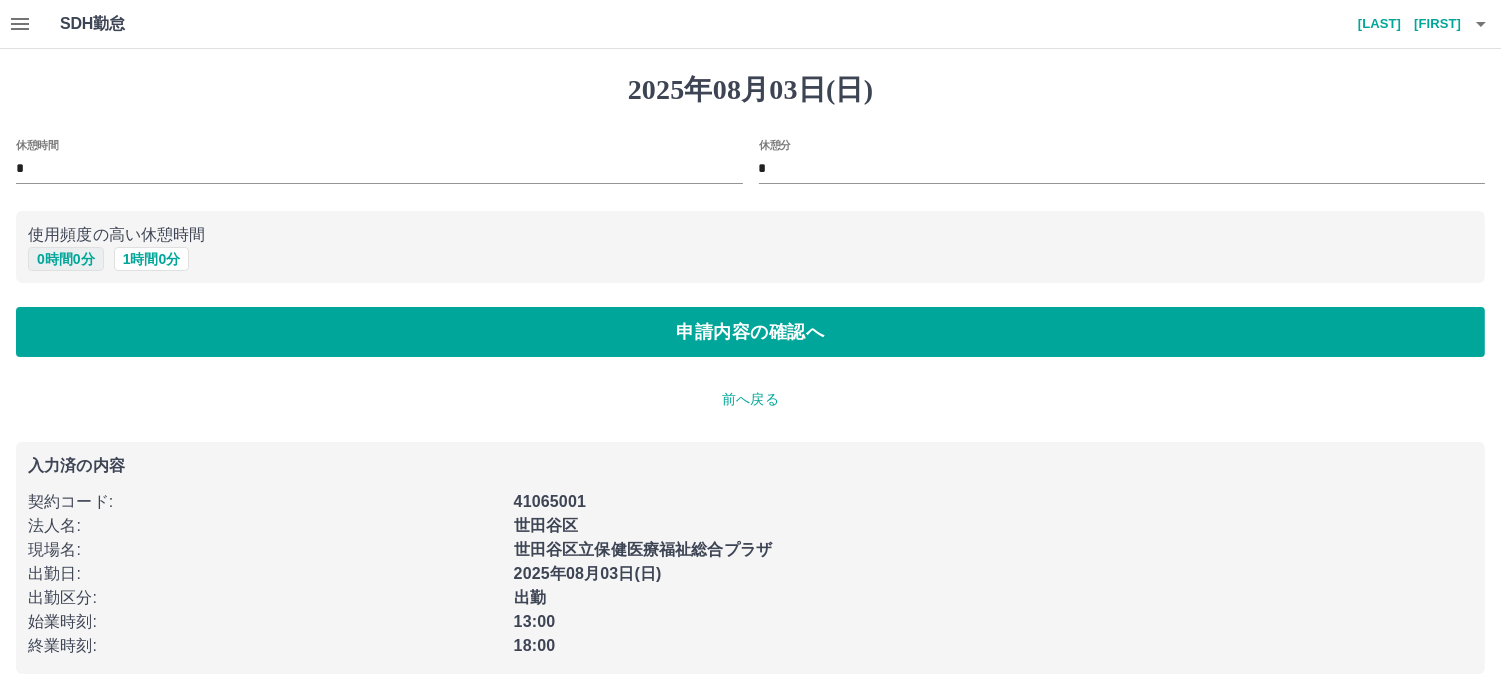 click on "0 時間 0 分" at bounding box center [66, 259] 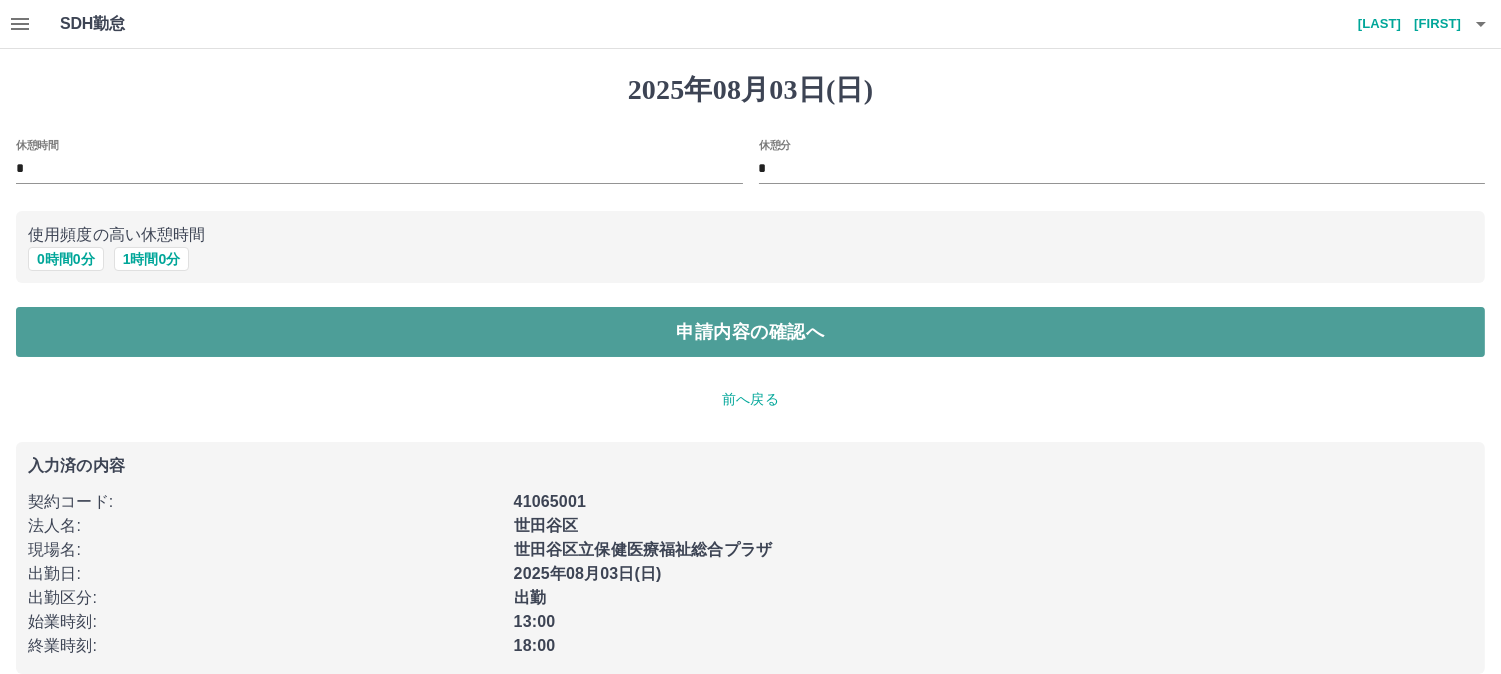 click on "申請内容の確認へ" at bounding box center (750, 332) 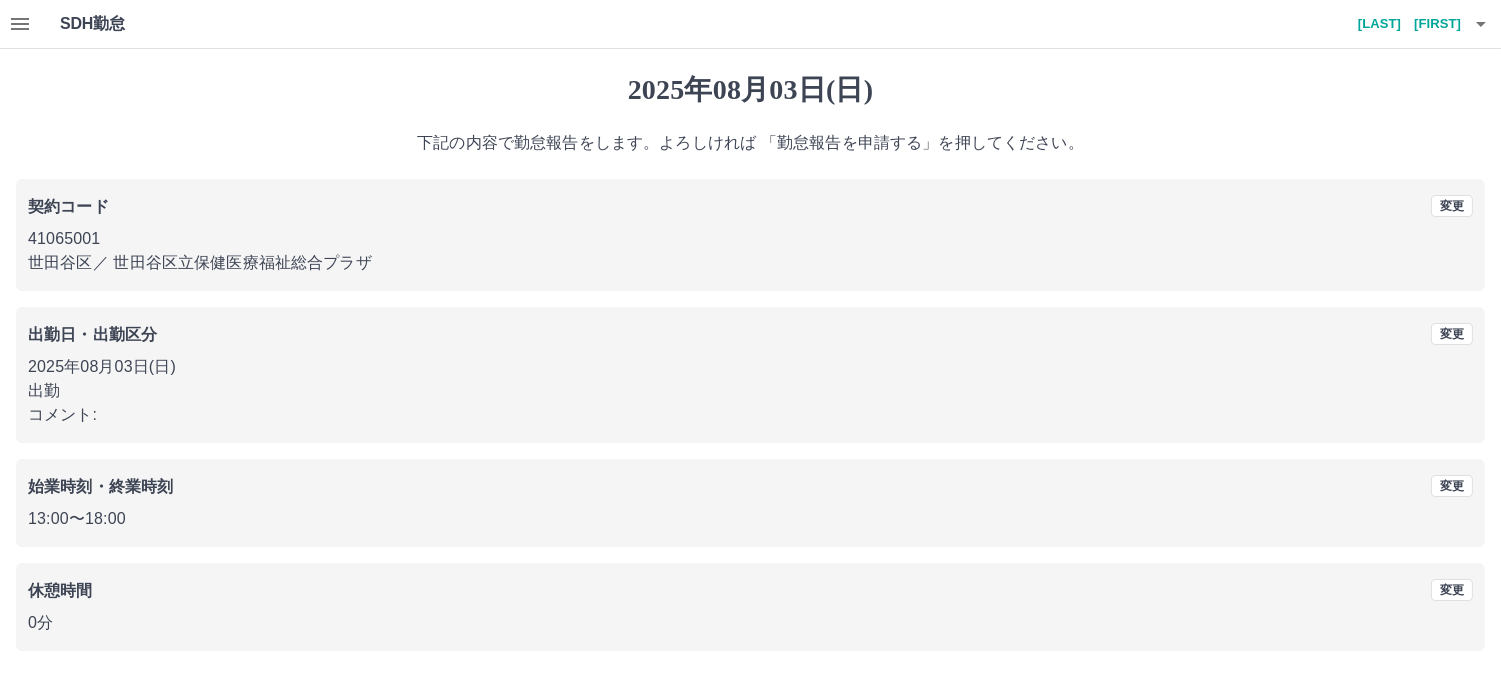 scroll, scrollTop: 74, scrollLeft: 0, axis: vertical 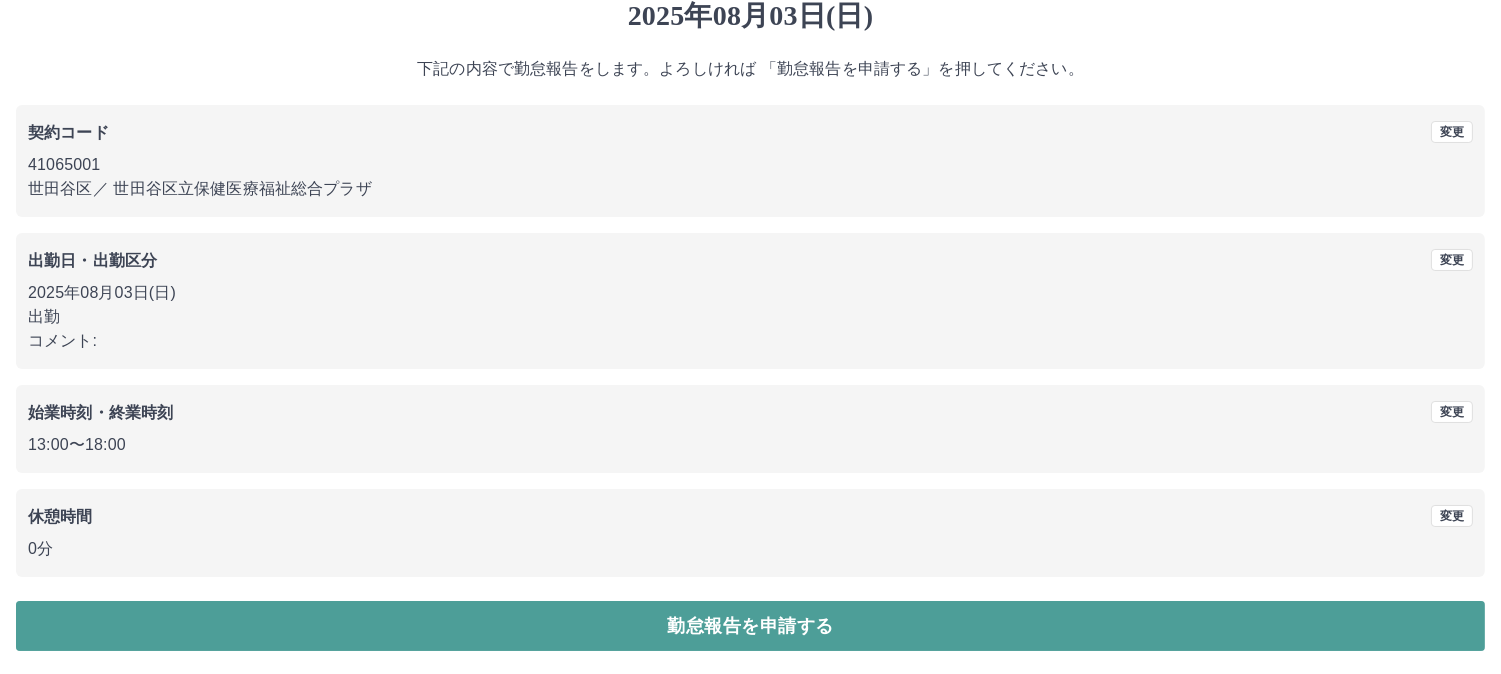 click on "勤怠報告を申請する" at bounding box center [750, 626] 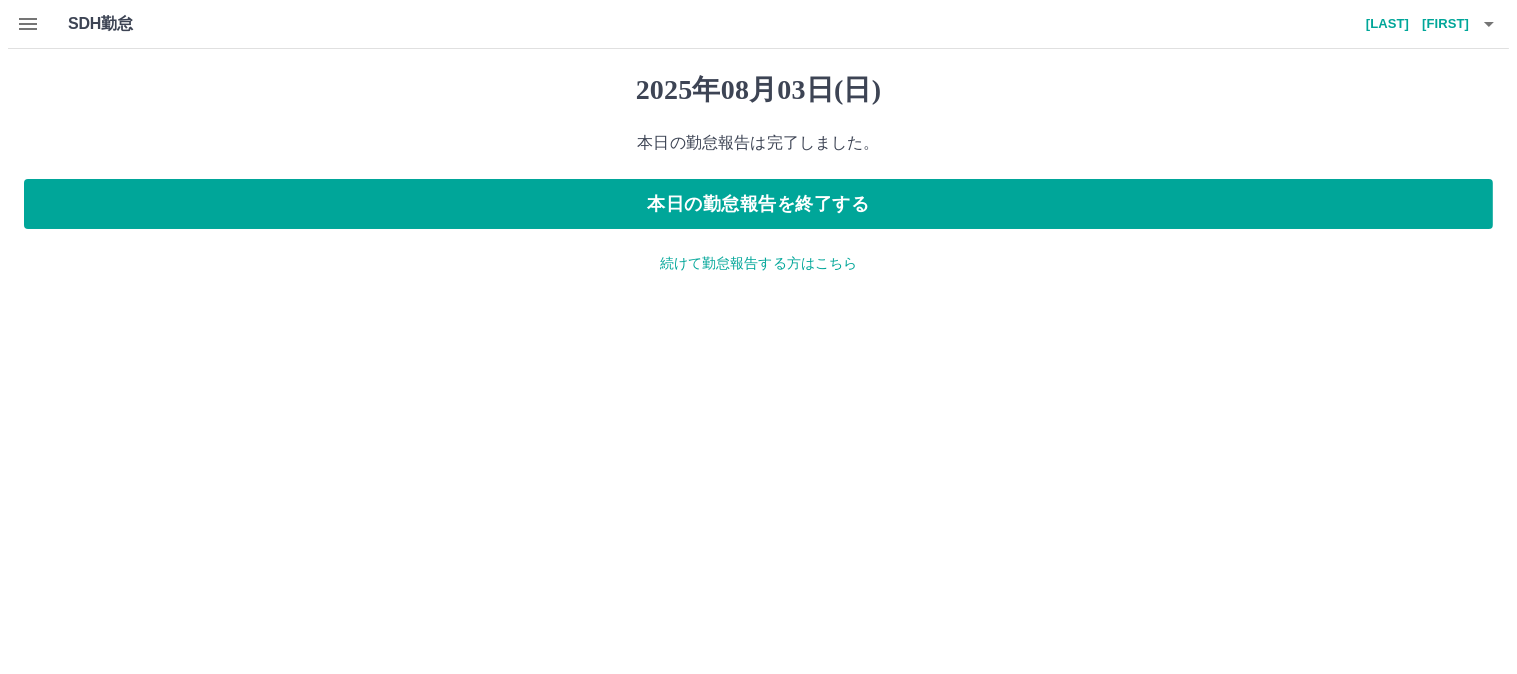 scroll, scrollTop: 0, scrollLeft: 0, axis: both 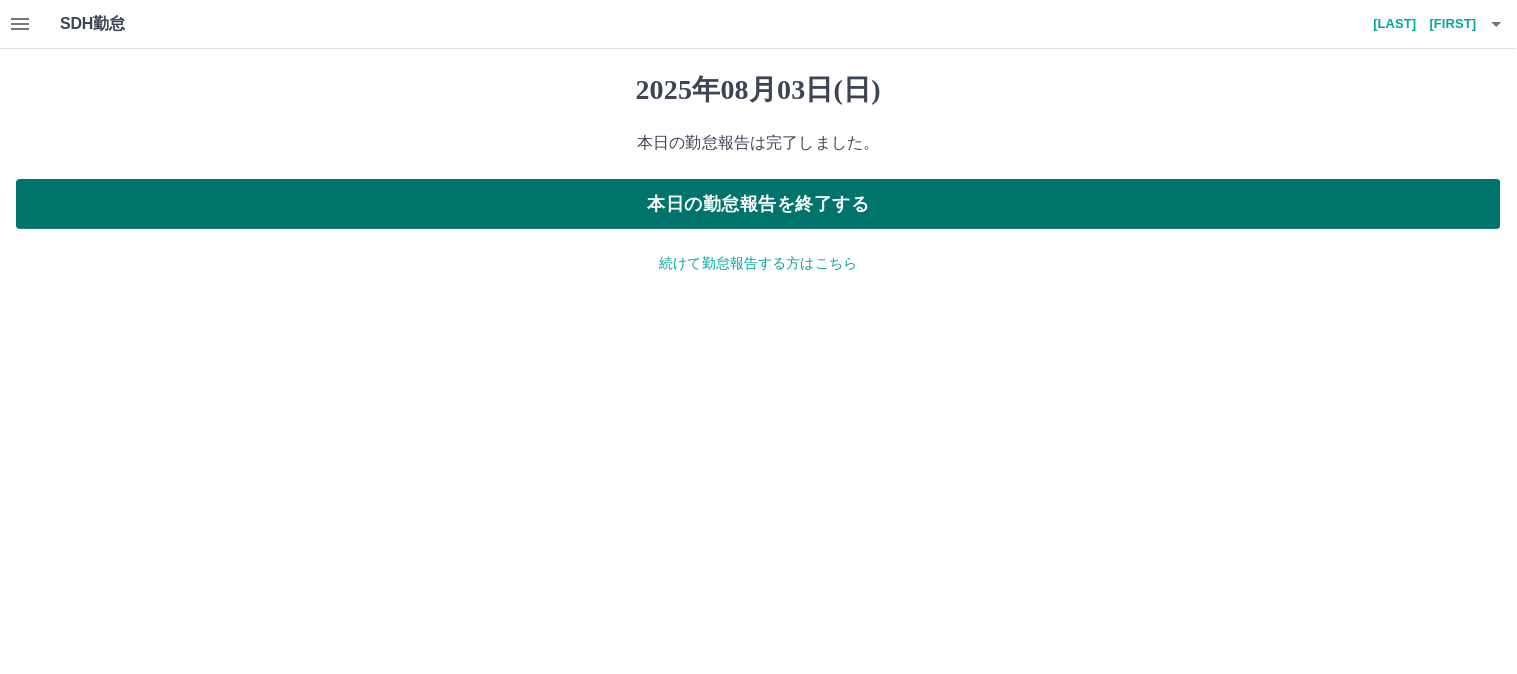 click on "本日の勤怠報告を終了する" at bounding box center [758, 204] 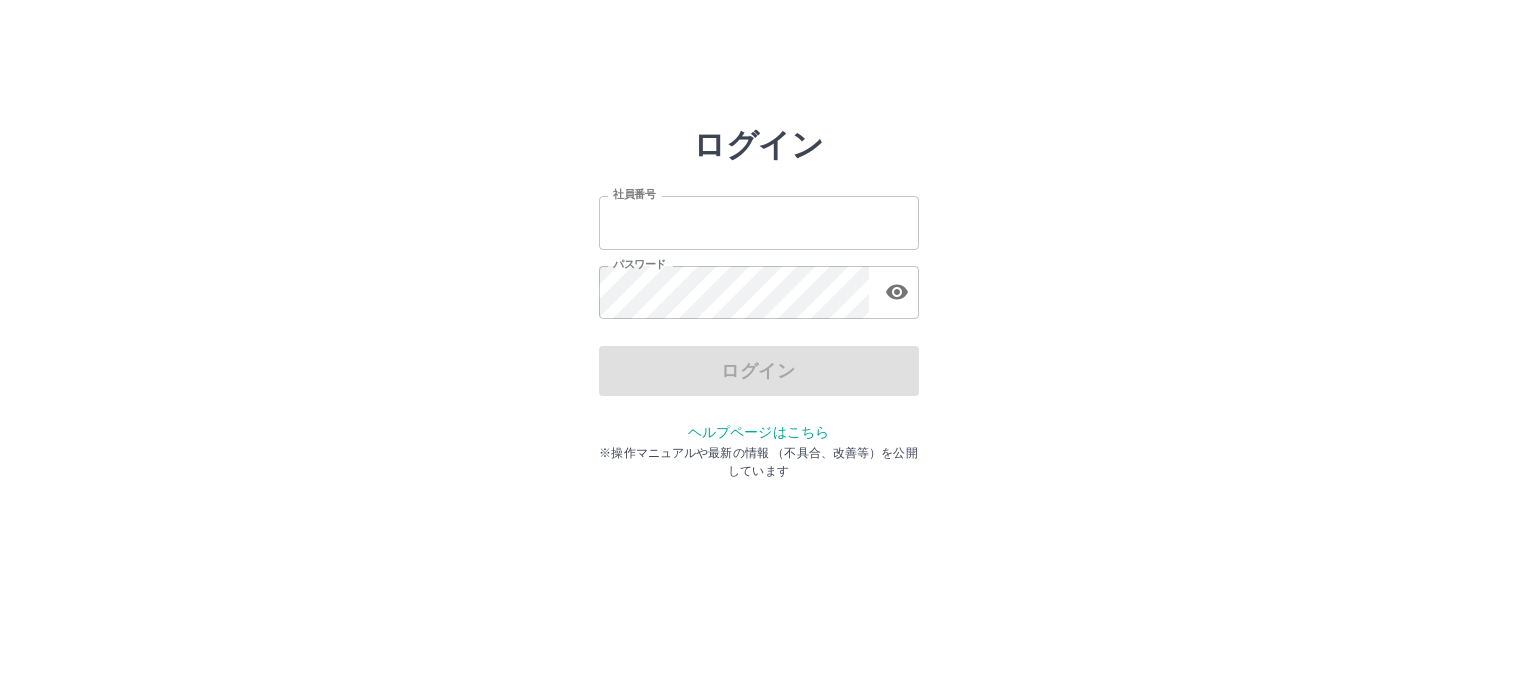 scroll, scrollTop: 0, scrollLeft: 0, axis: both 